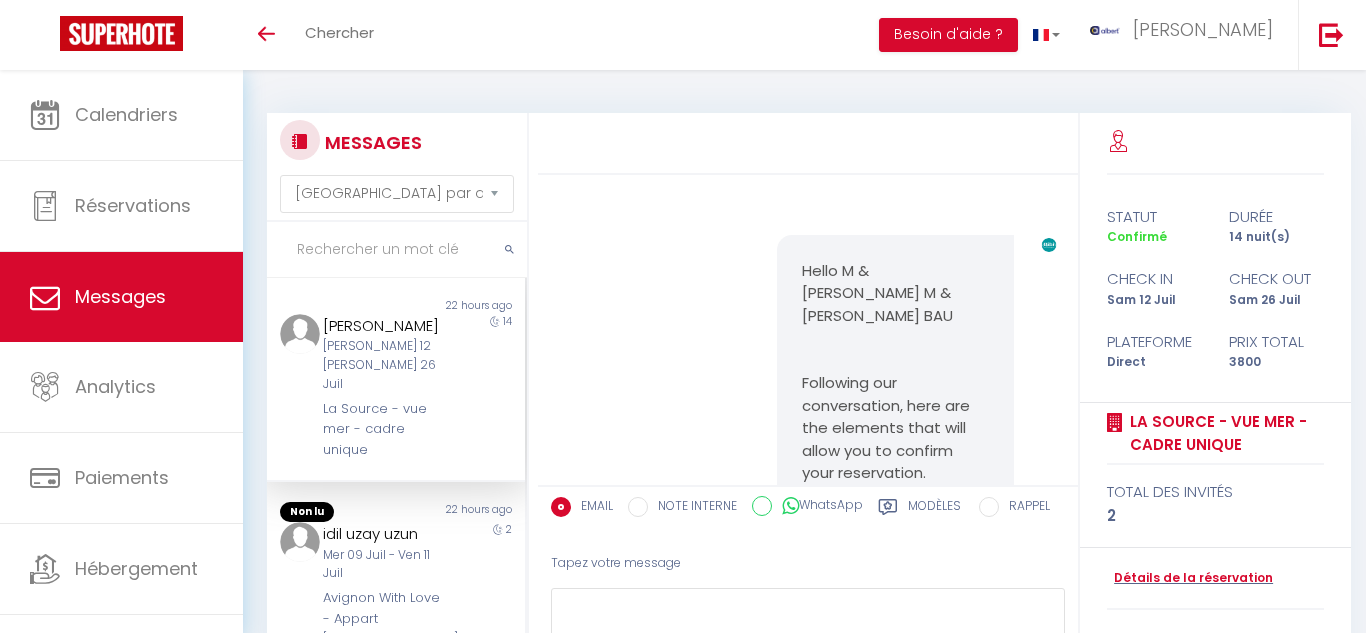 select on "message" 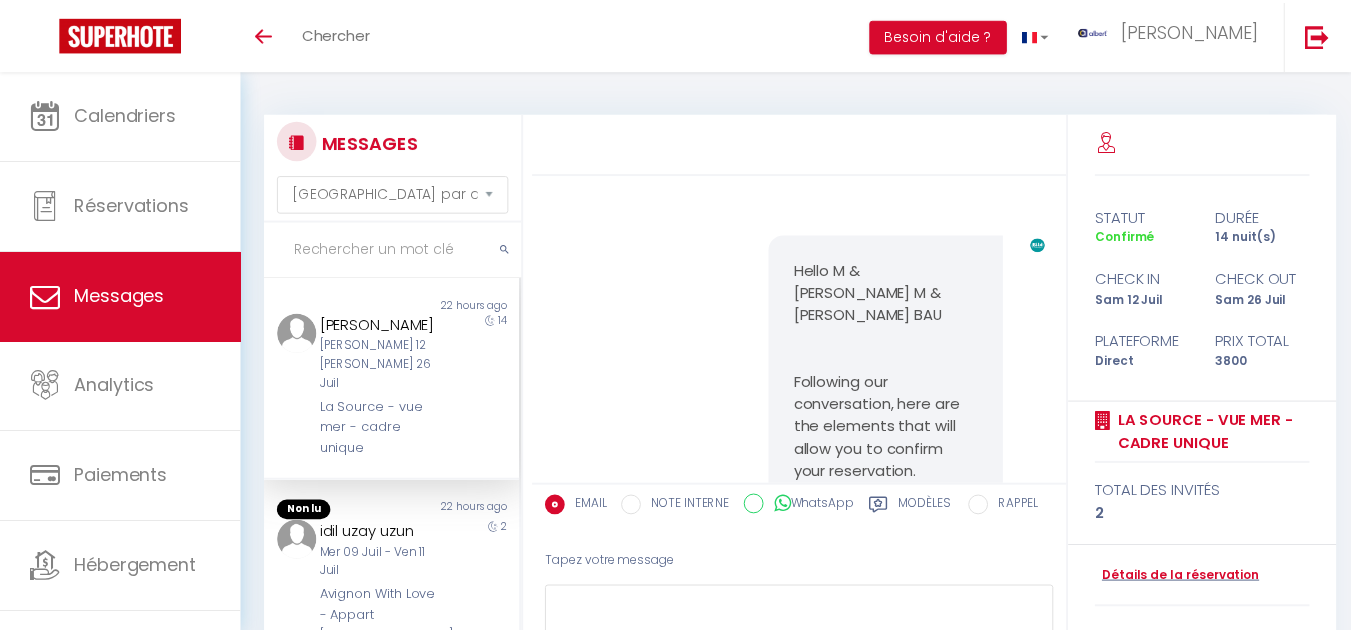 scroll, scrollTop: 0, scrollLeft: 0, axis: both 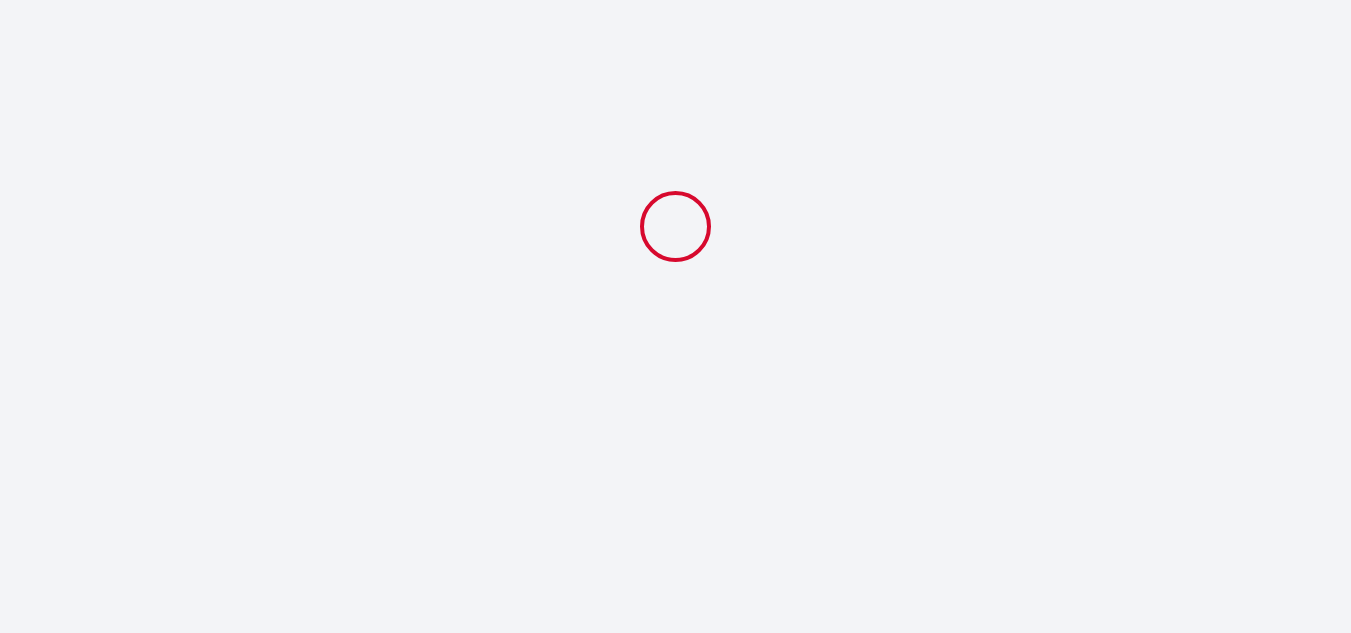 select 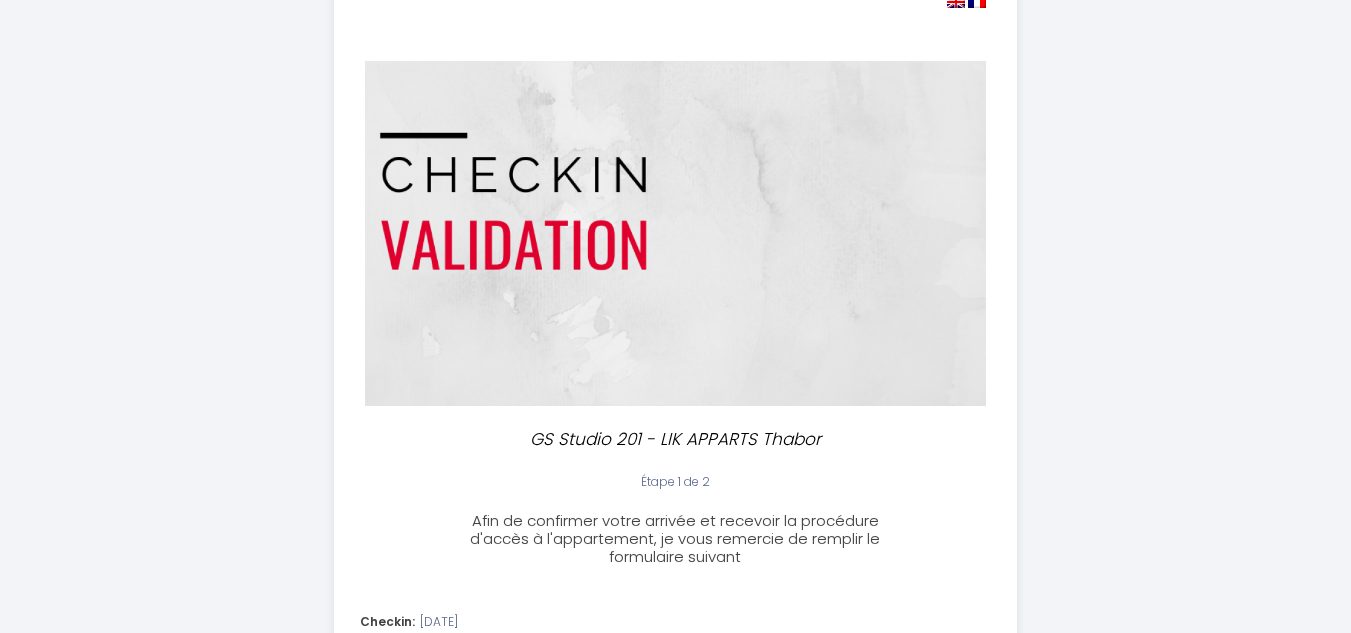 scroll, scrollTop: 0, scrollLeft: 0, axis: both 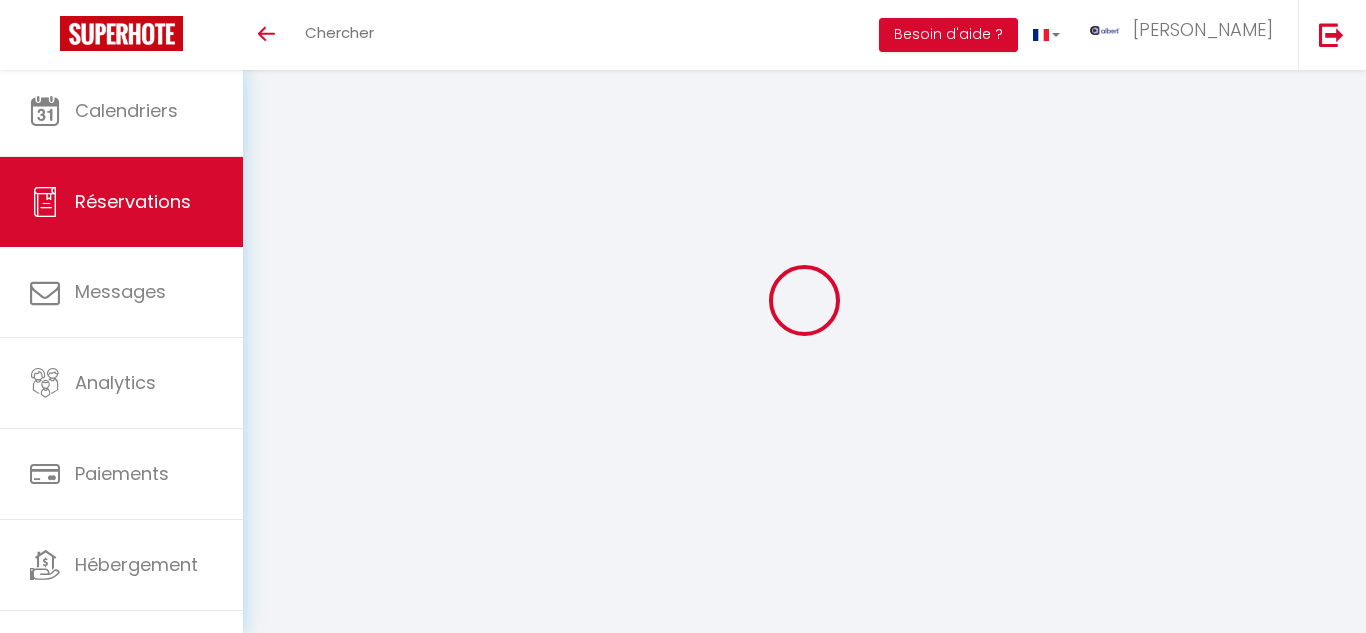 select on "not_cancelled" 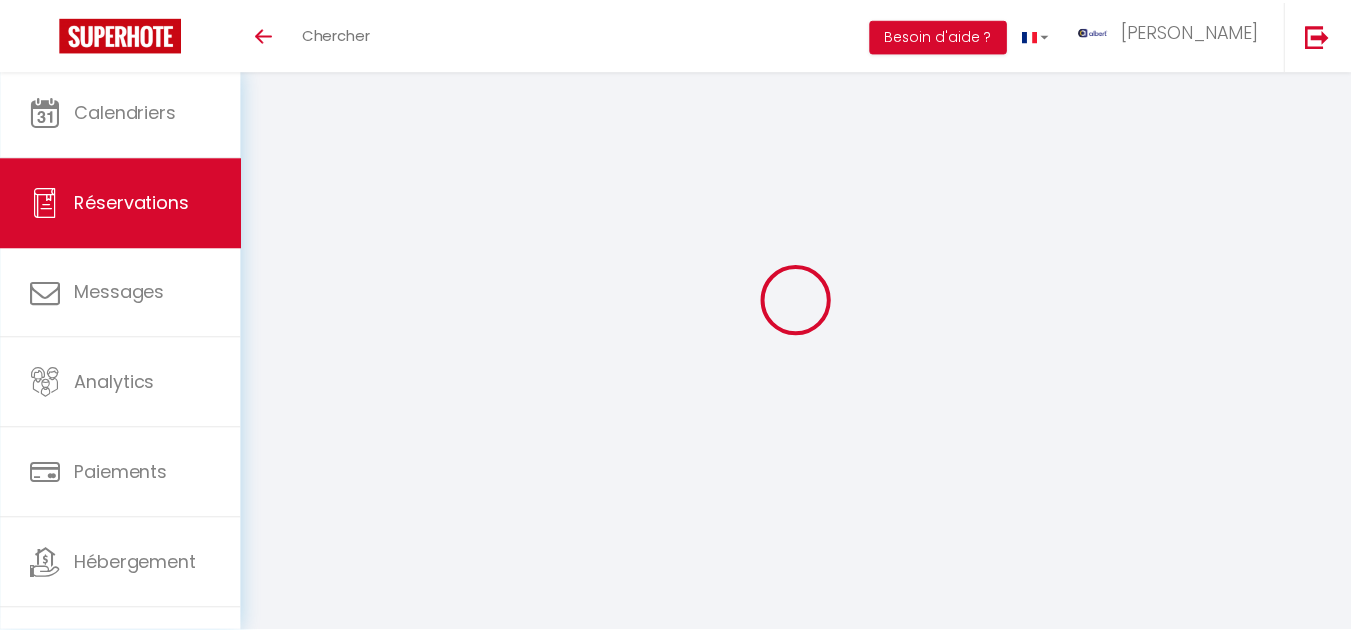 scroll, scrollTop: 0, scrollLeft: 0, axis: both 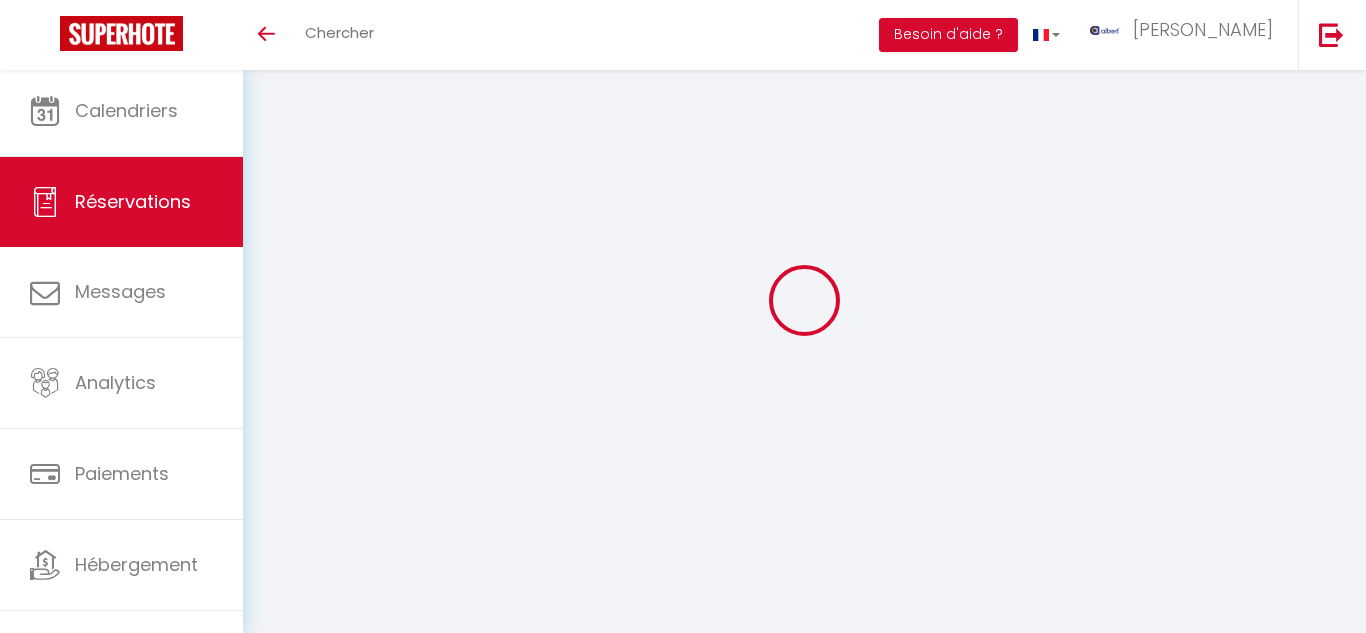select on "not_cancelled" 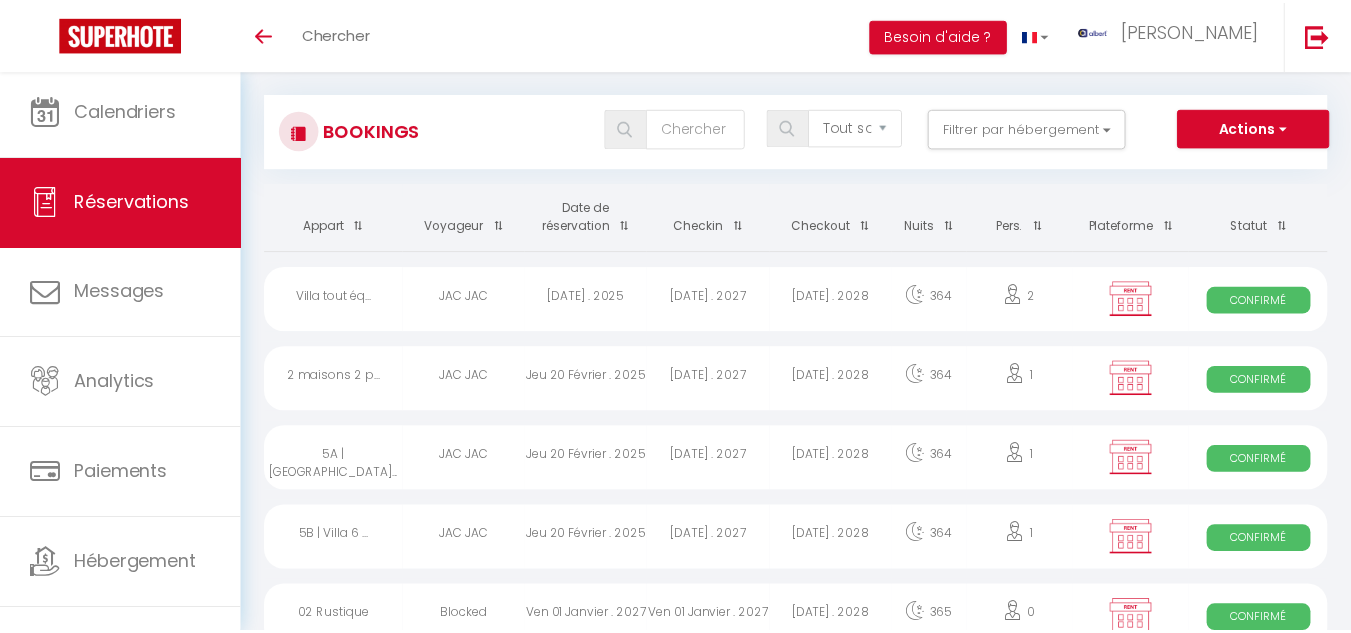 scroll, scrollTop: 0, scrollLeft: 0, axis: both 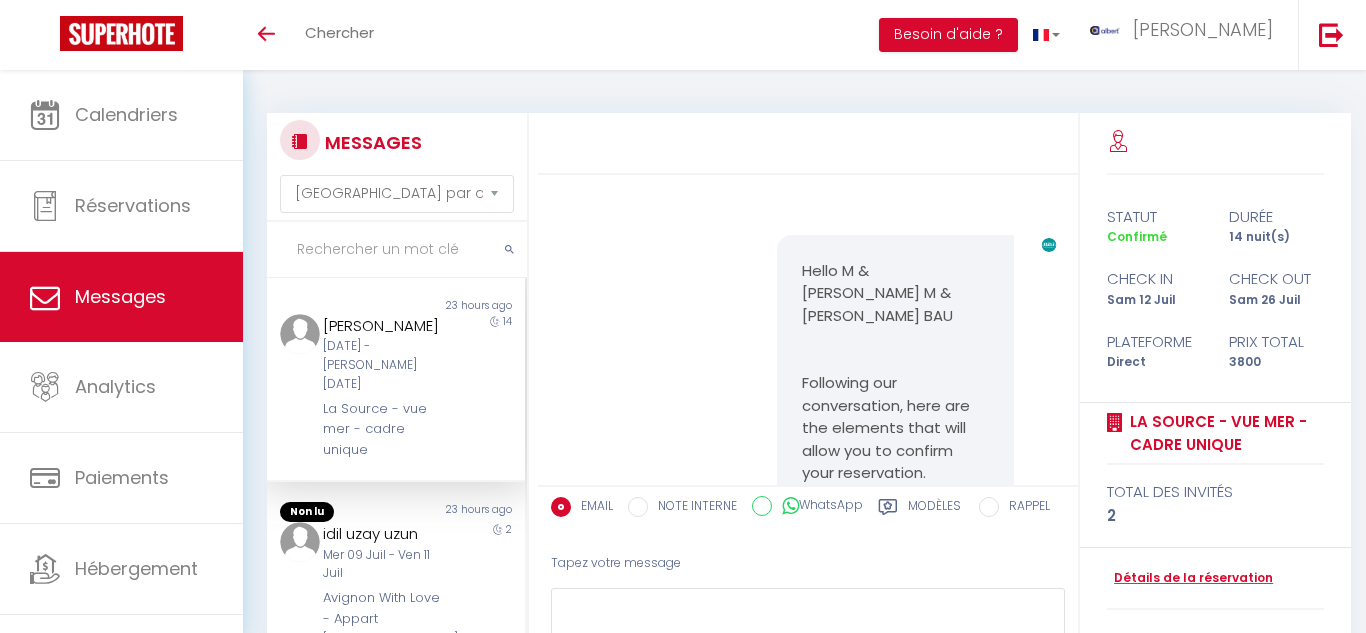 select on "message" 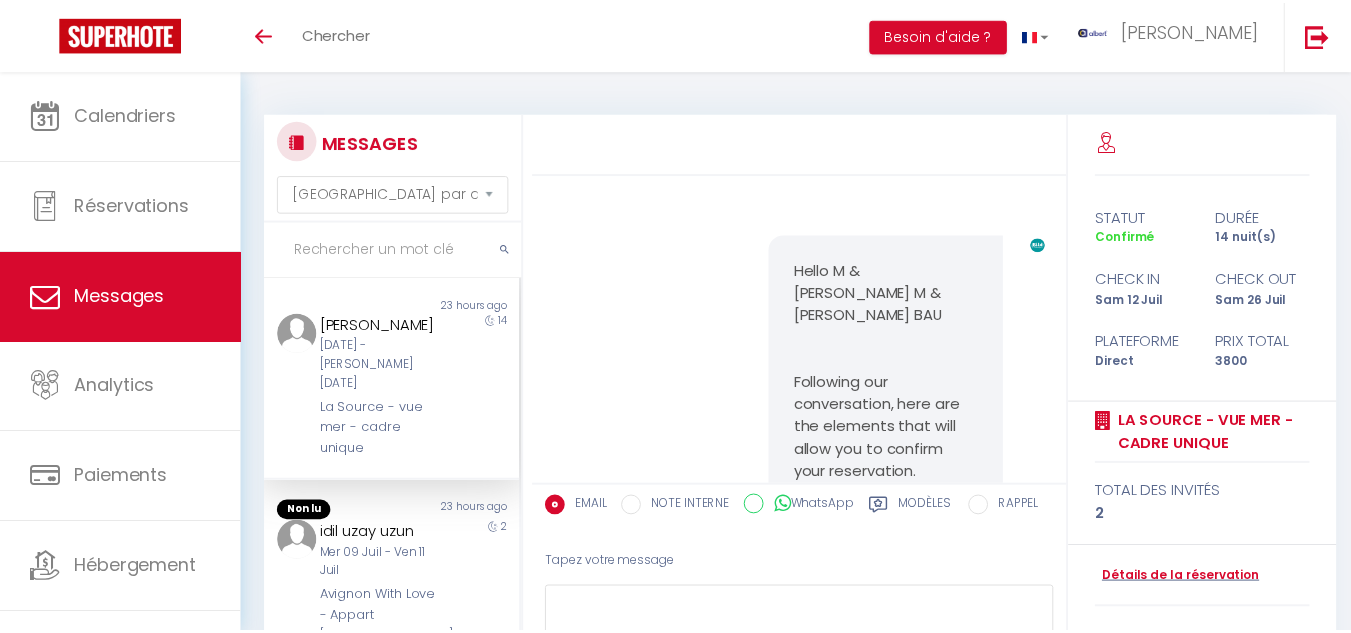 scroll, scrollTop: 0, scrollLeft: 0, axis: both 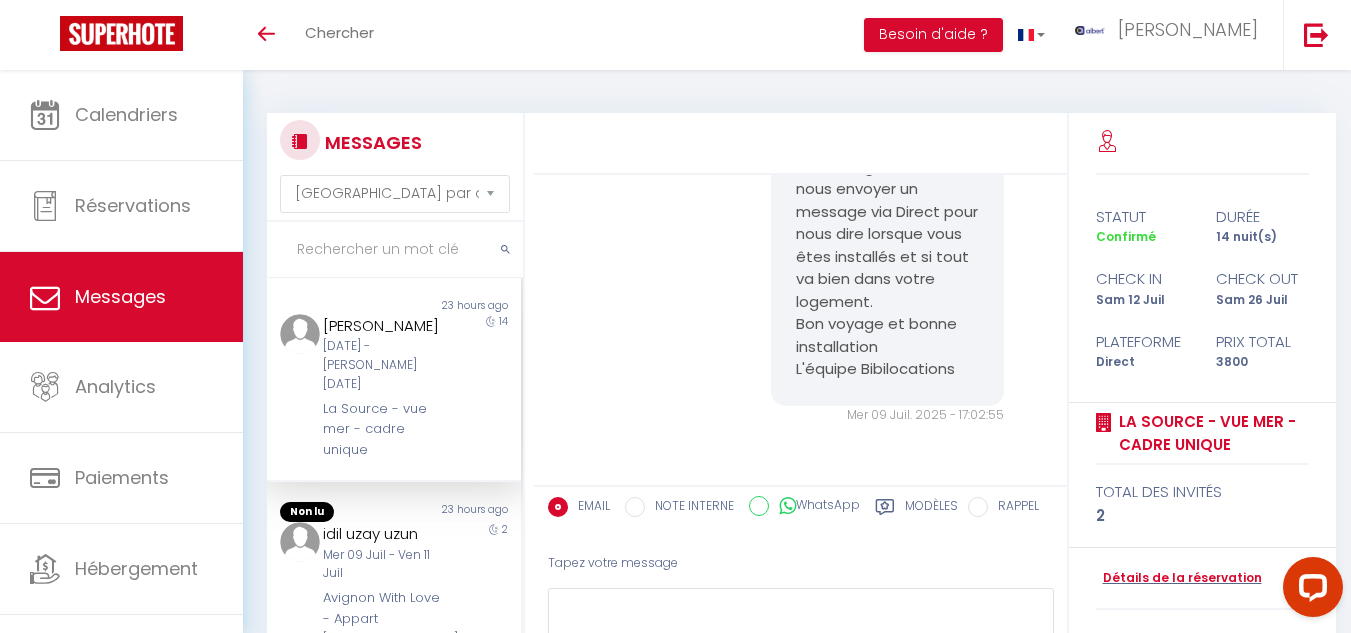click at bounding box center [395, 250] 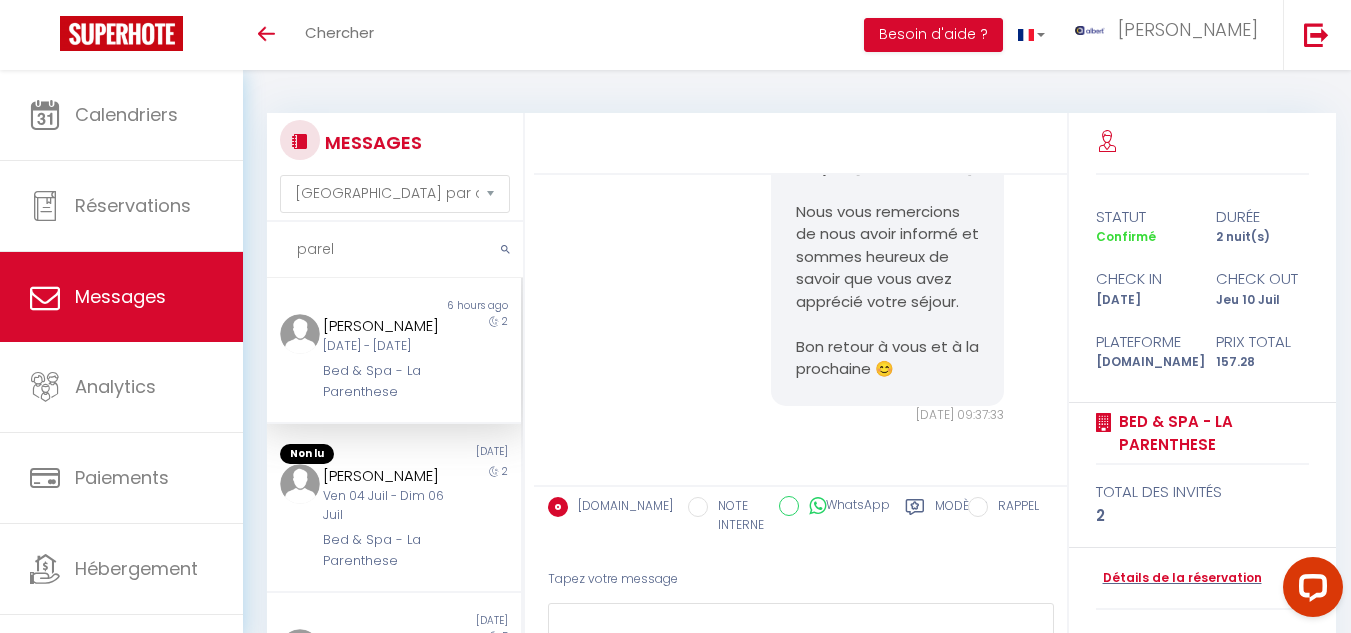 scroll, scrollTop: 2859, scrollLeft: 0, axis: vertical 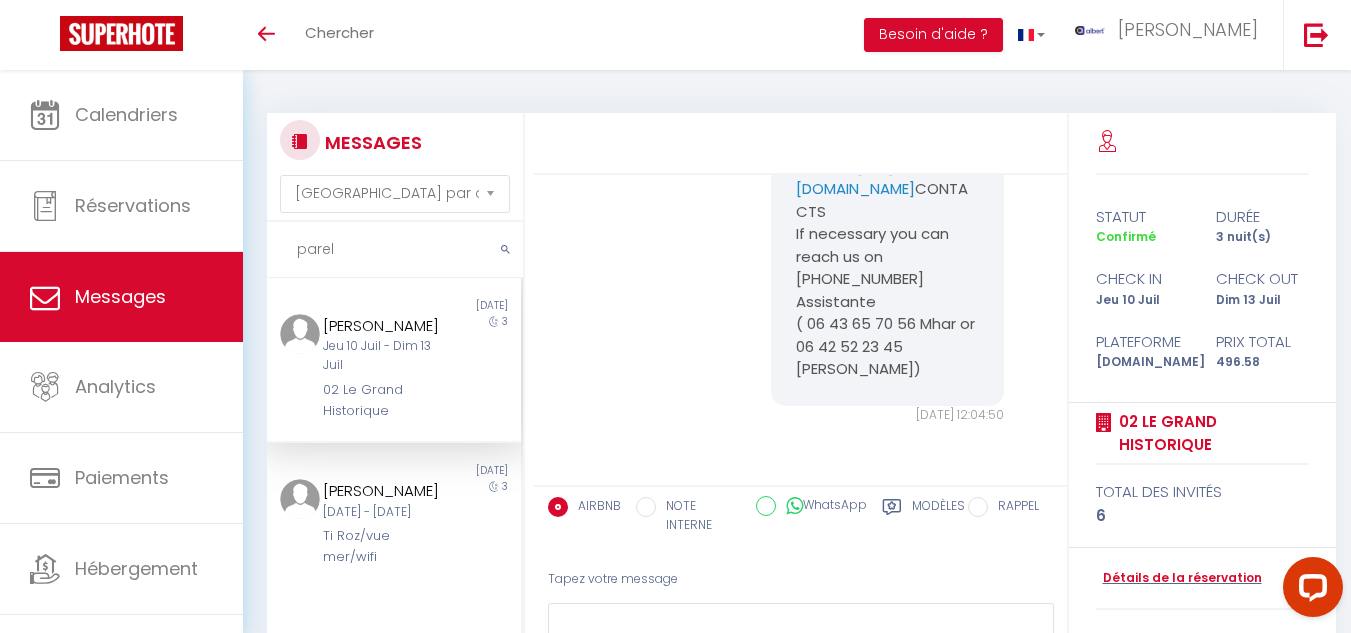 click on "3" at bounding box center (490, 367) 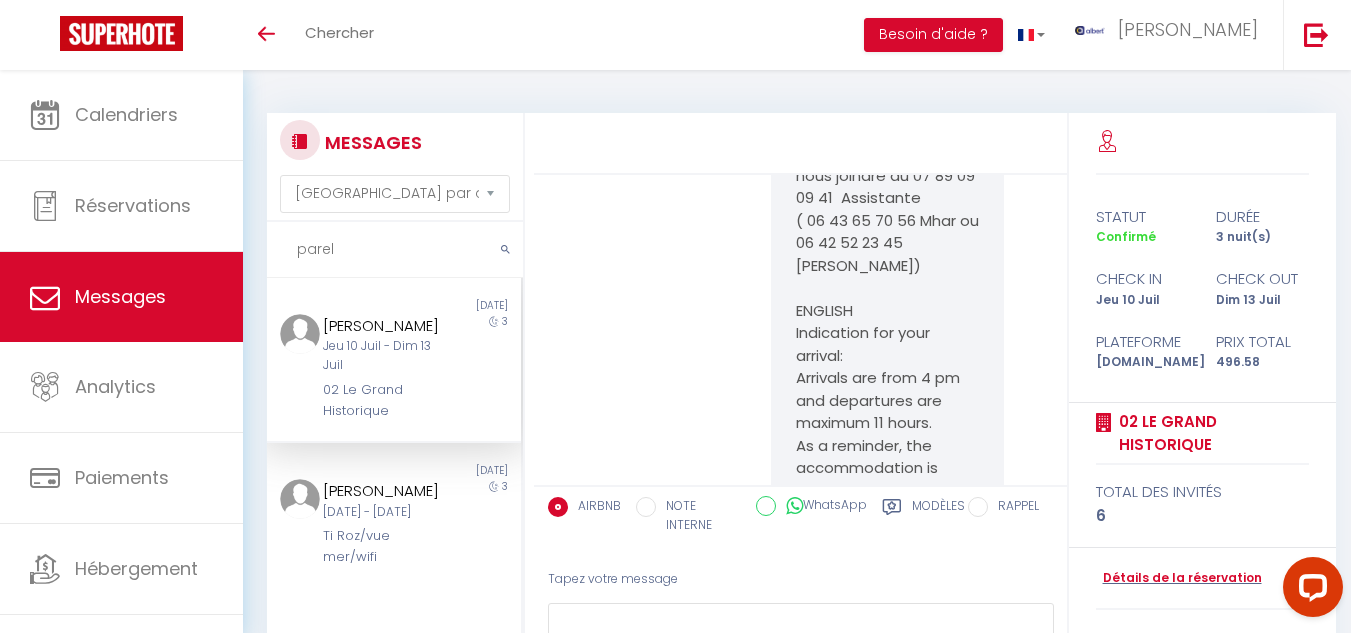 scroll, scrollTop: 1859, scrollLeft: 0, axis: vertical 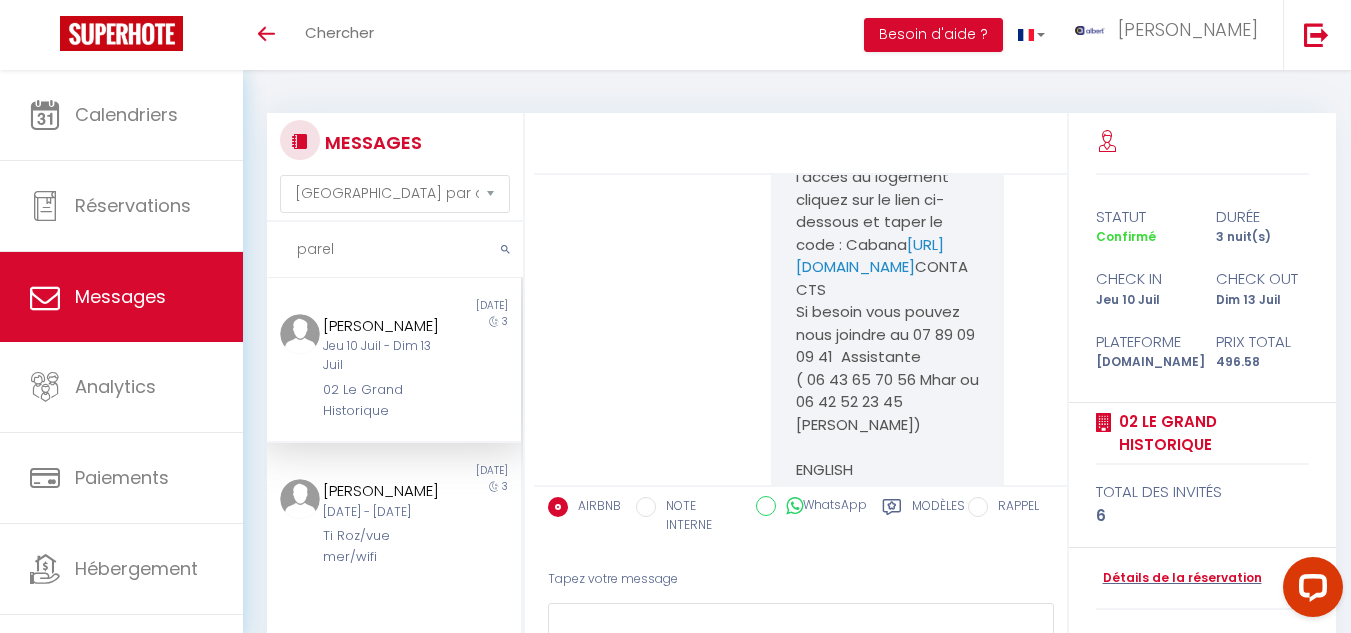 click on "parel" at bounding box center [395, 250] 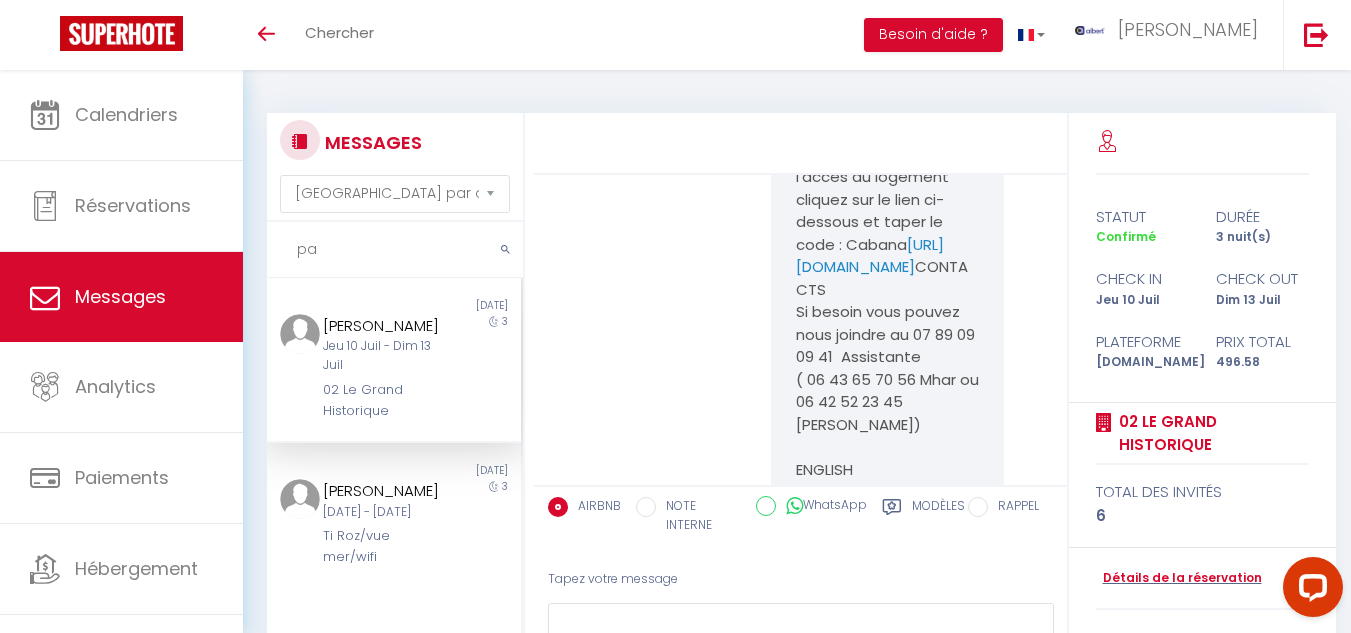 type on "p" 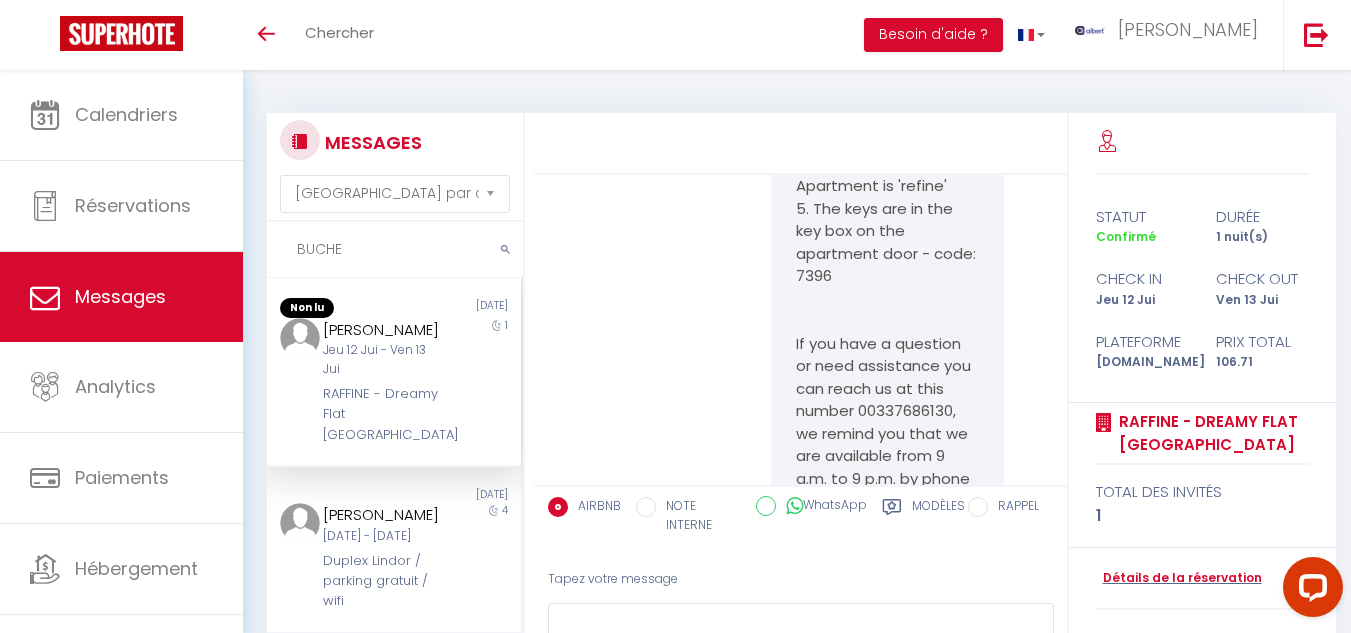 scroll, scrollTop: 7136, scrollLeft: 0, axis: vertical 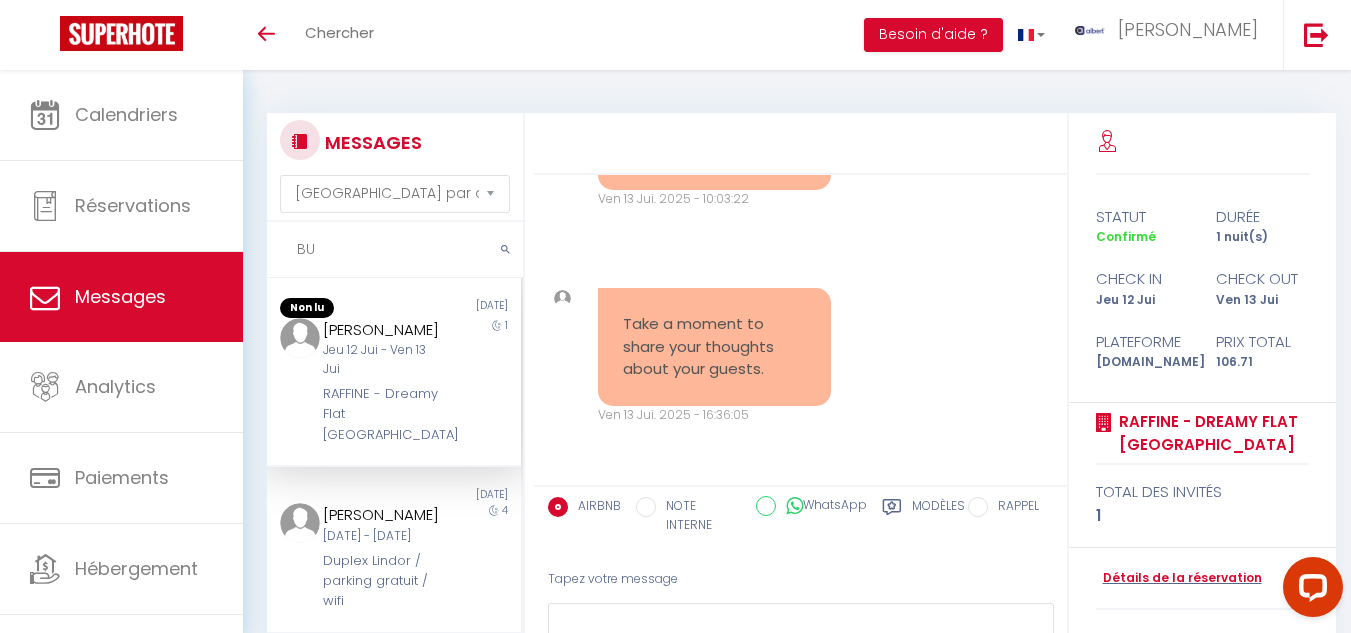 type on "B" 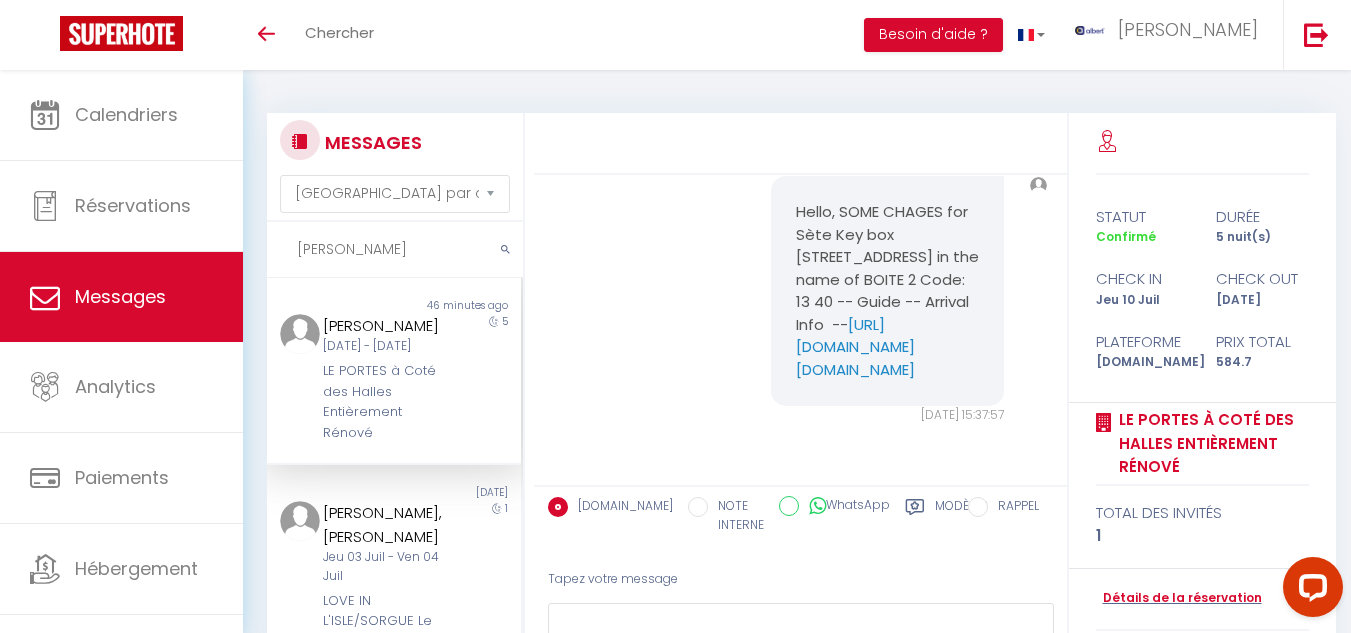scroll, scrollTop: 11233, scrollLeft: 0, axis: vertical 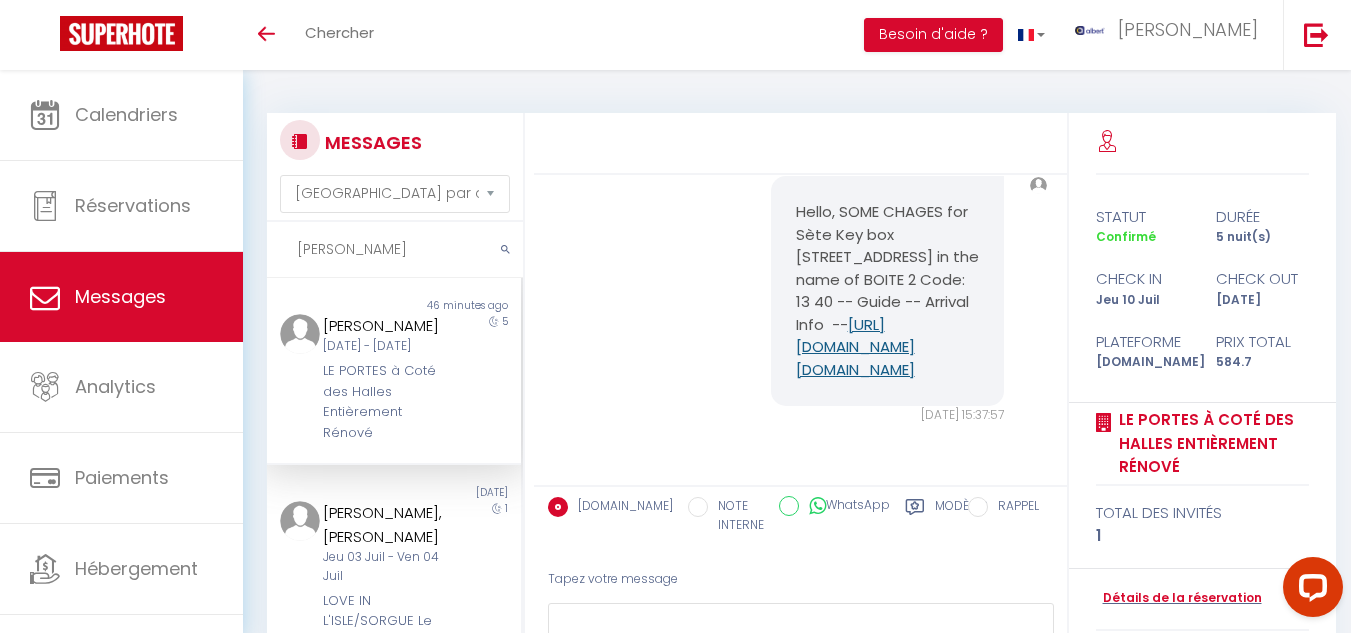type on "[PERSON_NAME]" 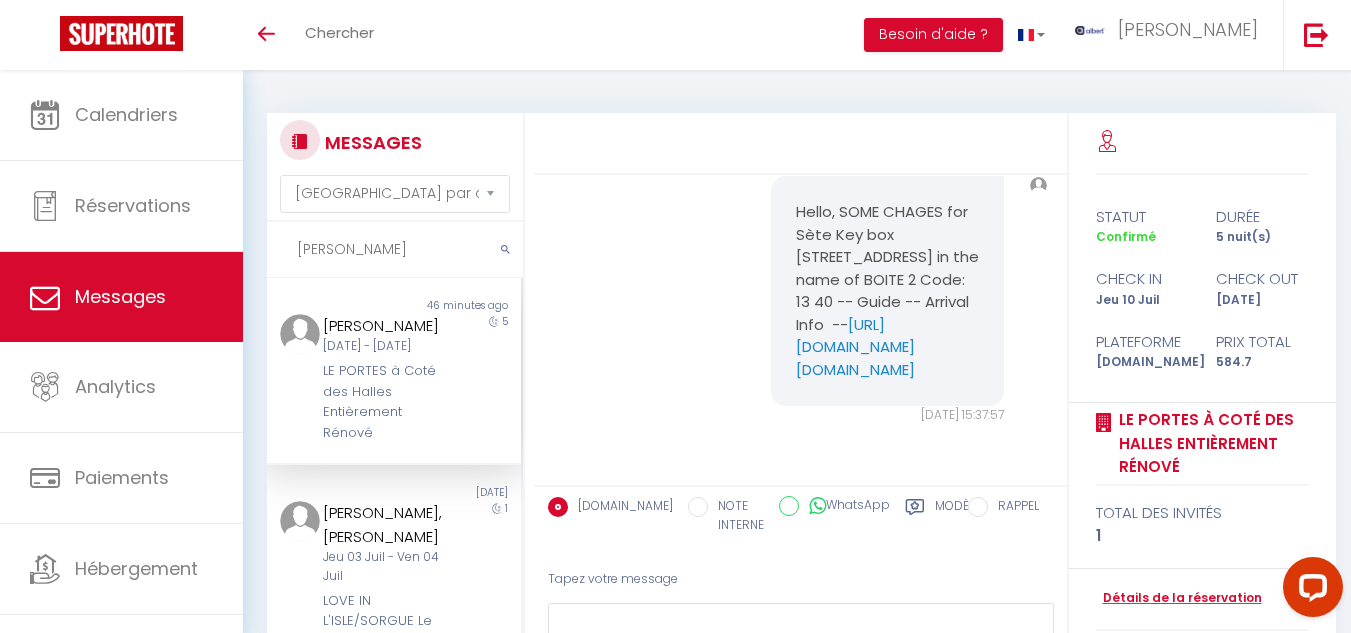 click on "Hello, SOME CHAGES for Sète Key box [STREET_ADDRESS] in the name of BOITE 2 Code: 13 40 -- Guide -- Arrival Info  --  [URL][DOMAIN_NAME][DOMAIN_NAME]" at bounding box center [887, 291] 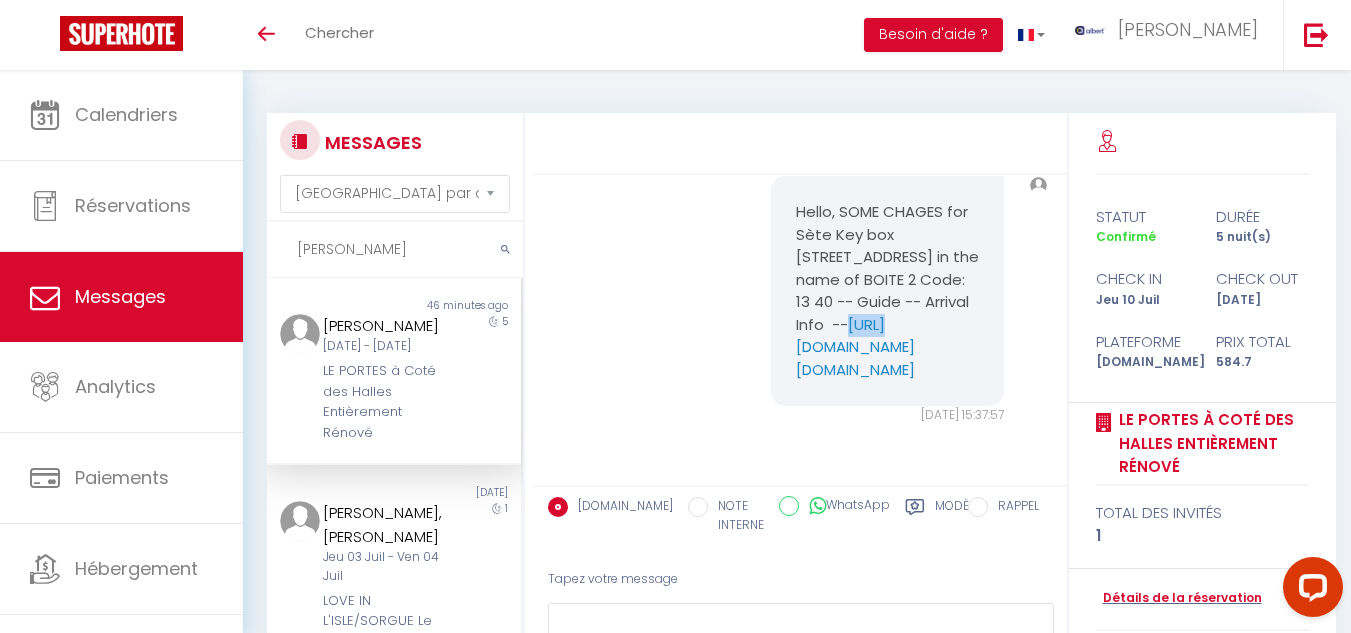 click on "Hello, SOME CHAGES for Sète Key box [STREET_ADDRESS] in the name of BOITE 2 Code: 13 40 -- Guide -- Arrival Info  --  [URL][DOMAIN_NAME][DOMAIN_NAME]" at bounding box center (887, 291) 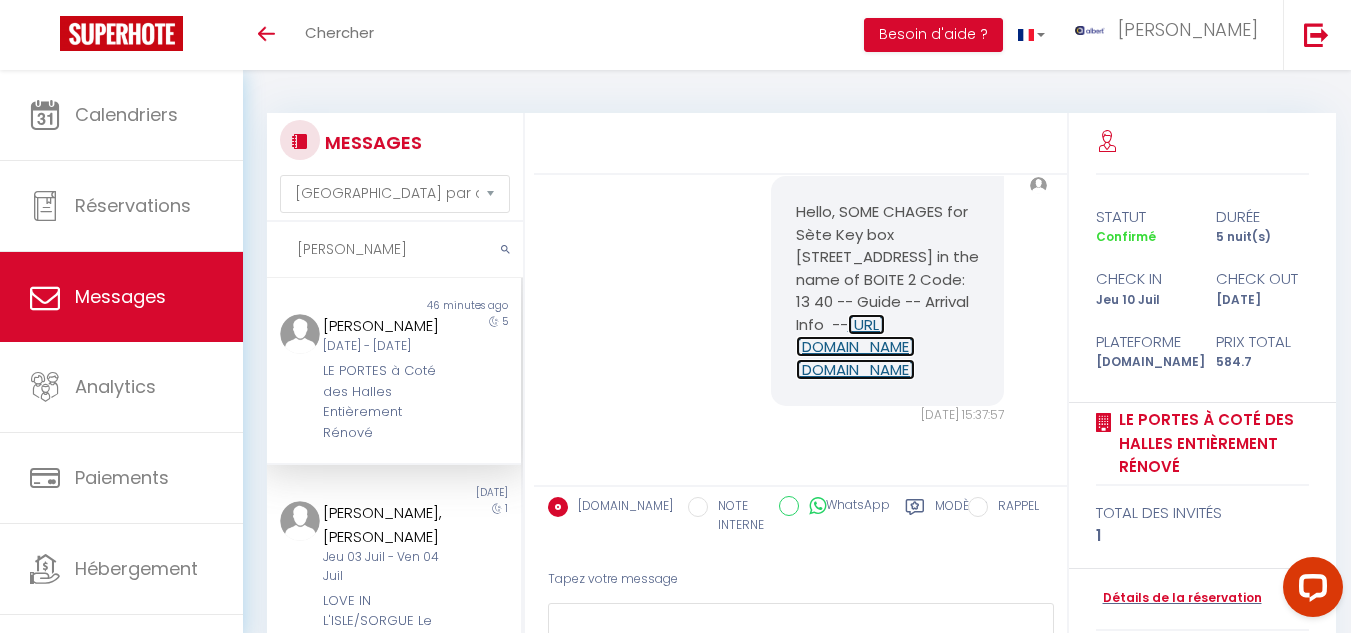scroll, scrollTop: 11333, scrollLeft: 0, axis: vertical 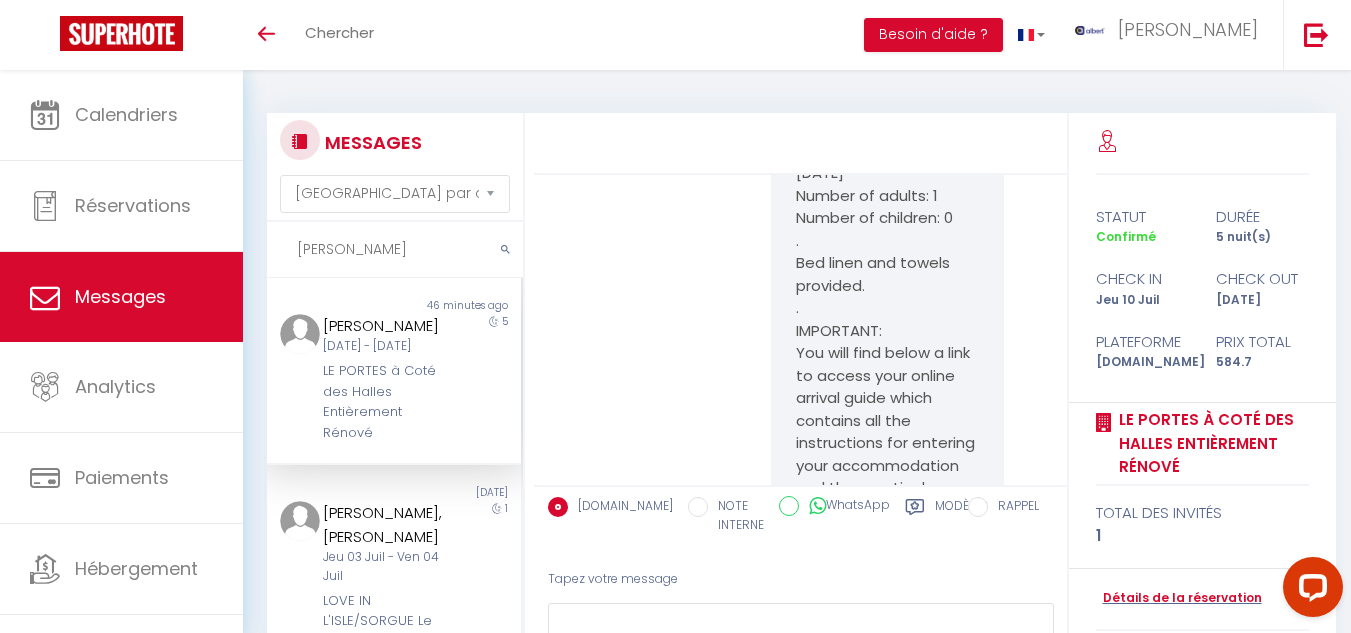 click on "Hello [PERSON_NAME], . I confirm your reservation at [GEOGRAPHIC_DATA] . Check-in from 4pm [DATE] Check out before 11H on [DATE] Number of adults: 1 Number of children: 0 . Bed linen and towels provided. . IMPORTANT:  You will find below a link to access your online arrival guide which contains all the instructions for entering your accommodation and the practical arrangements for your stay: . Arrival Info  --  [URL][DOMAIN_NAME][DOMAIN_NAME] . If you have difficulties reading this guide or if you have any questions, do not hesitate to call our welcome team by phone or Chatter by Whatsapp or SMS (Attention, Whatsapp calls do not work), they will be happy to communicate the information live. . [PERSON_NAME] Telephone reception team 7 days a week from 9am to 9pm at [PHONE_NUMBER] From 9am to 23h by SMS and Whatsapp WhatsApp calls are not working, only the 'Chat' option is available. Indicate that you are calling for accommodation:  LE PORTES à [GEOGRAPHIC_DATA] Entièrement Rénové" at bounding box center (800, 712) 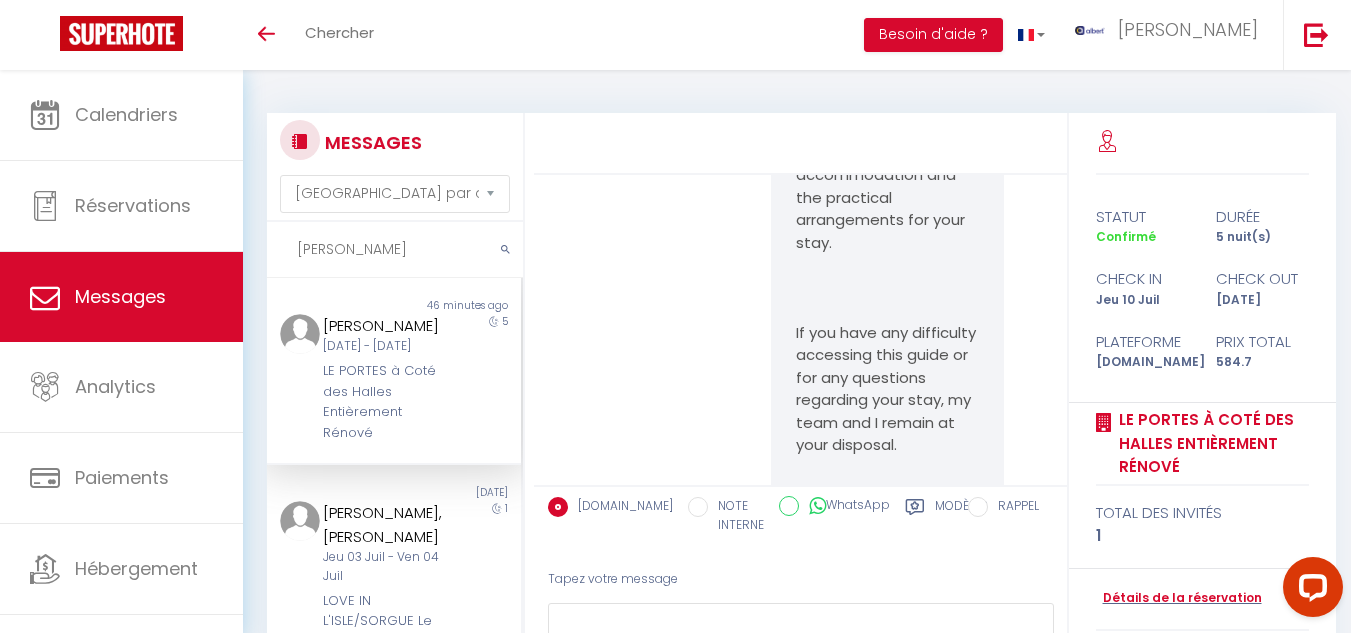 scroll, scrollTop: 3700, scrollLeft: 0, axis: vertical 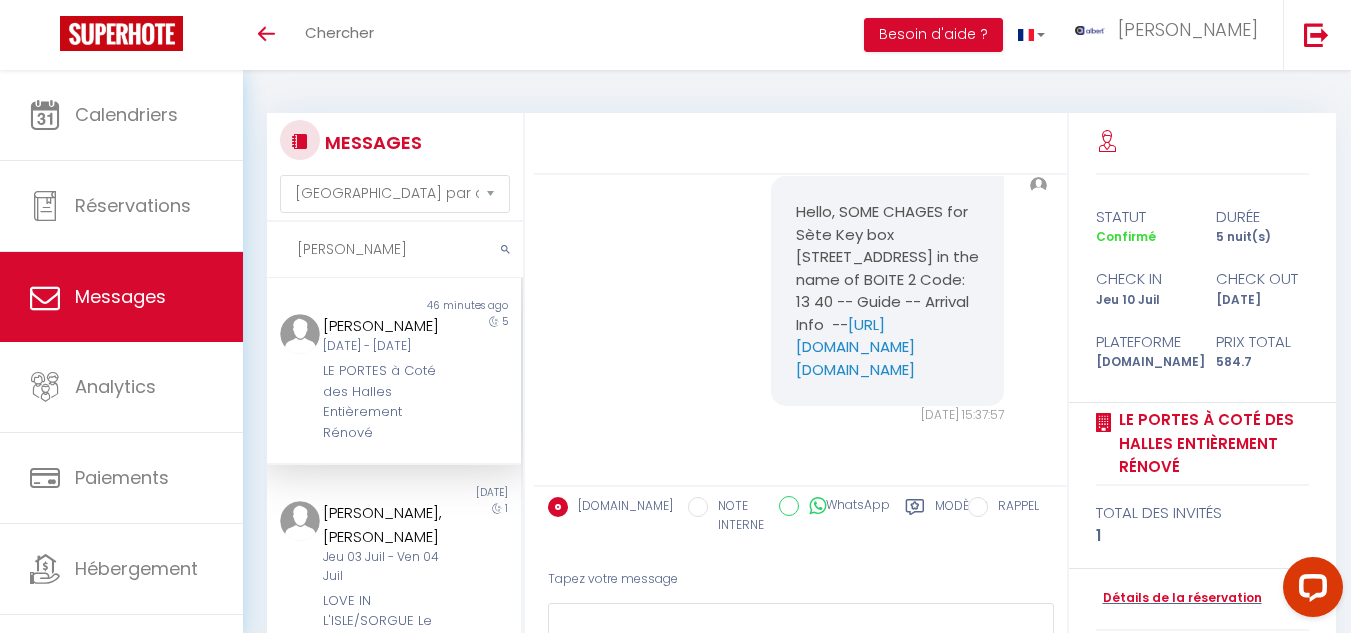 click on "Hello, SOME CHAGES for Sète Key box [STREET_ADDRESS] in the name of BOITE 2 Code: 13 40 -- Guide -- Arrival Info  --  [URL][DOMAIN_NAME][DOMAIN_NAME]   [DATE] 15:37:57     Note Sms     Hello, SOME CHAGES for Sète Key box [STREET_ADDRESS] in the name of BOITE 2 Code: 13 40 -- Guide -- Arrival Info  --  [URL][DOMAIN_NAME][DOMAIN_NAME]   [DATE] 15:37:57" at bounding box center (800, 300) 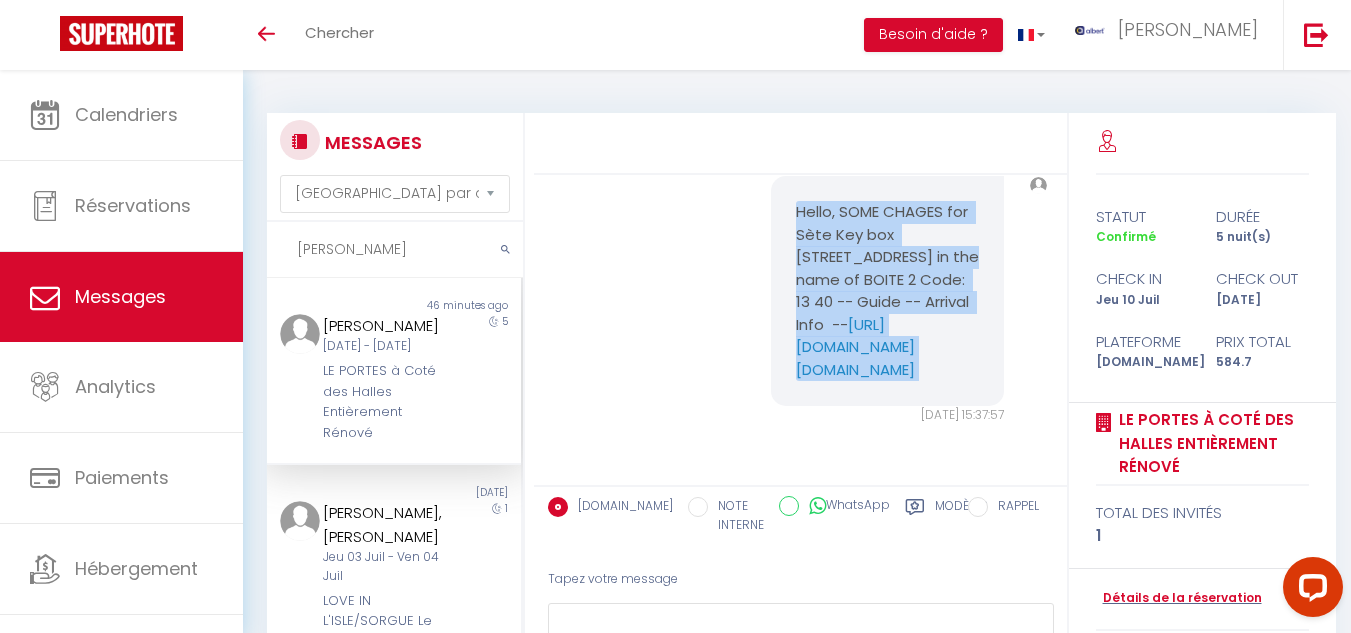 scroll, scrollTop: 11333, scrollLeft: 0, axis: vertical 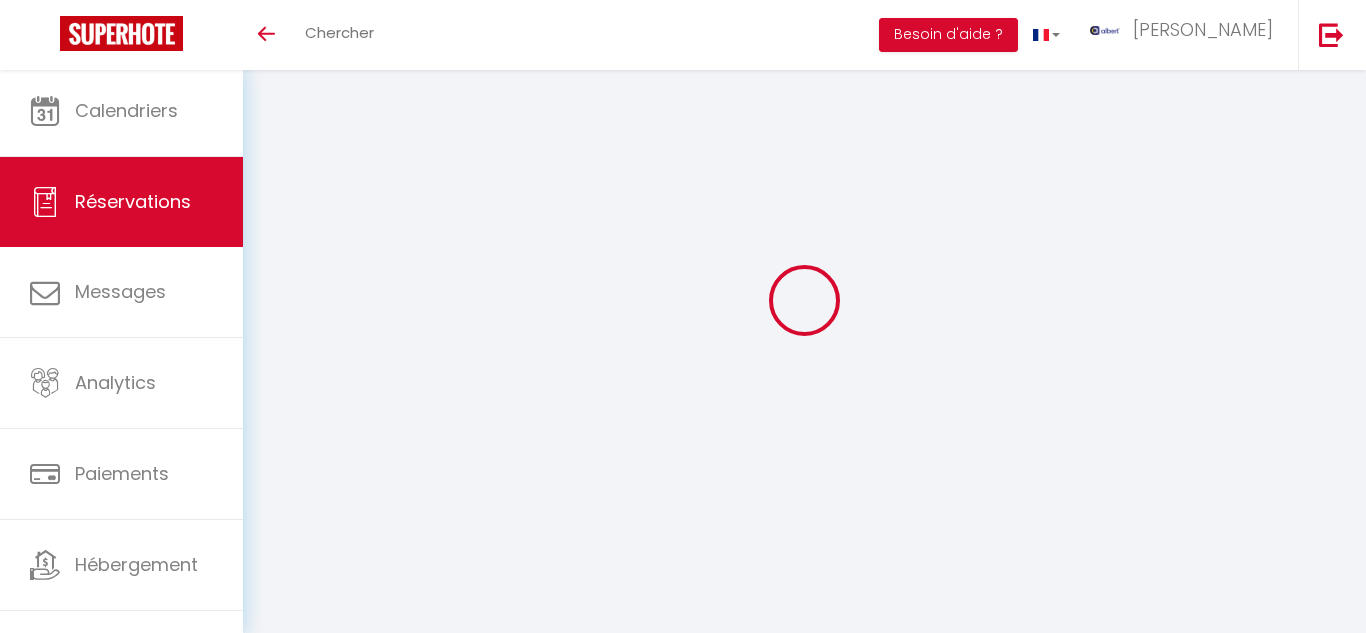 select on "not_cancelled" 